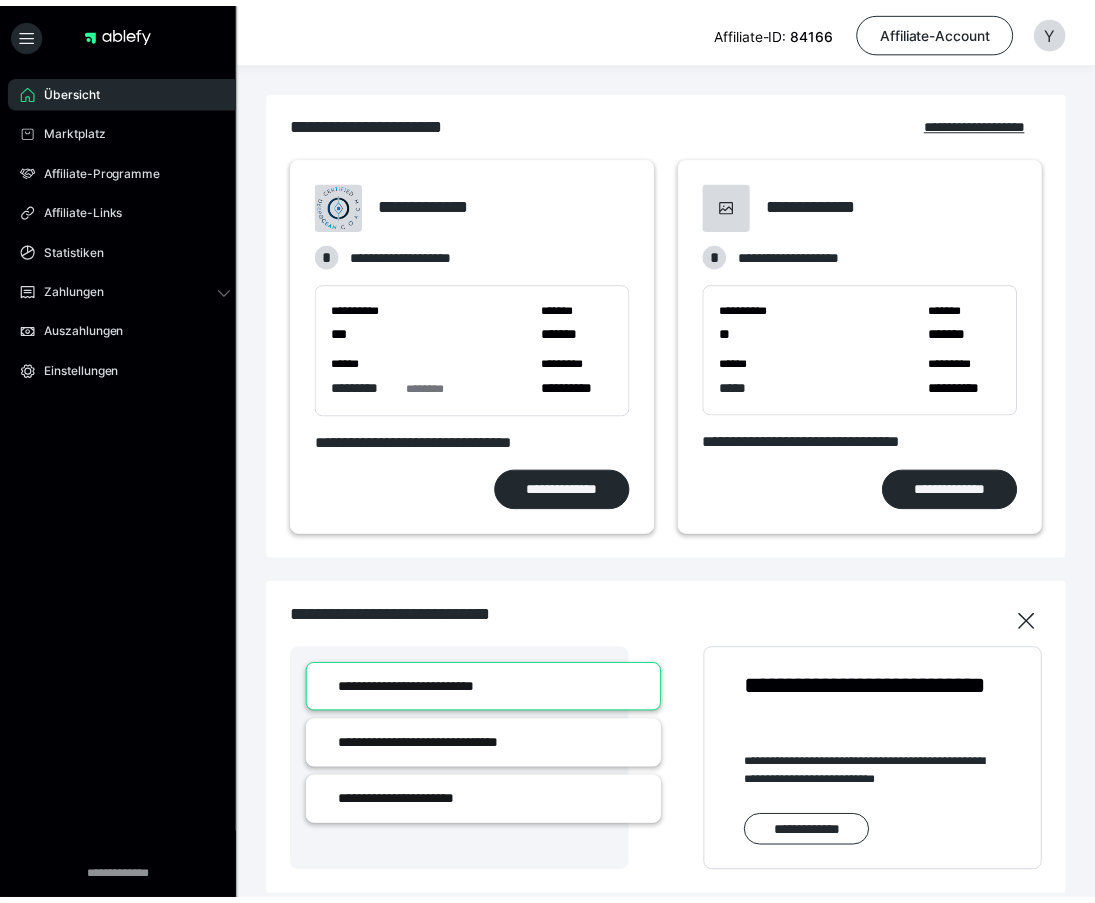 scroll, scrollTop: 0, scrollLeft: 0, axis: both 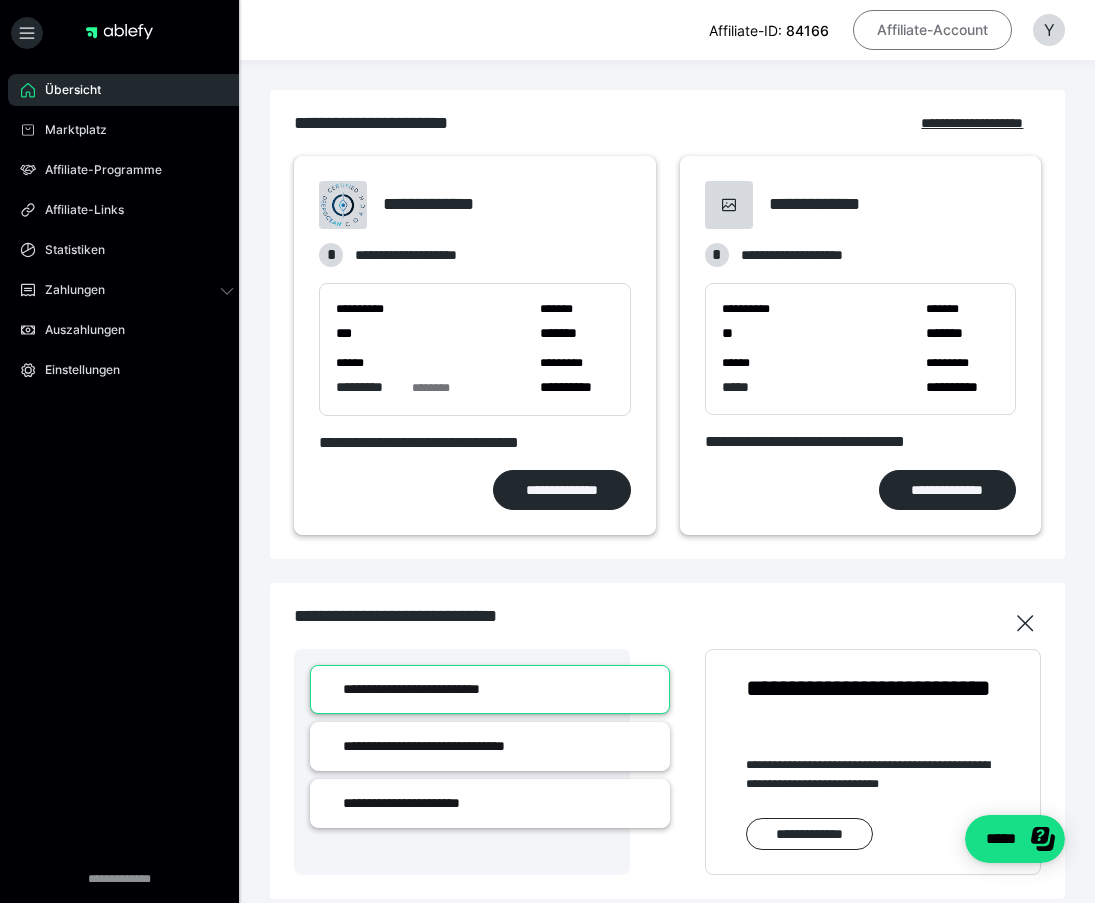 click on "Affiliate-Account" at bounding box center (932, 30) 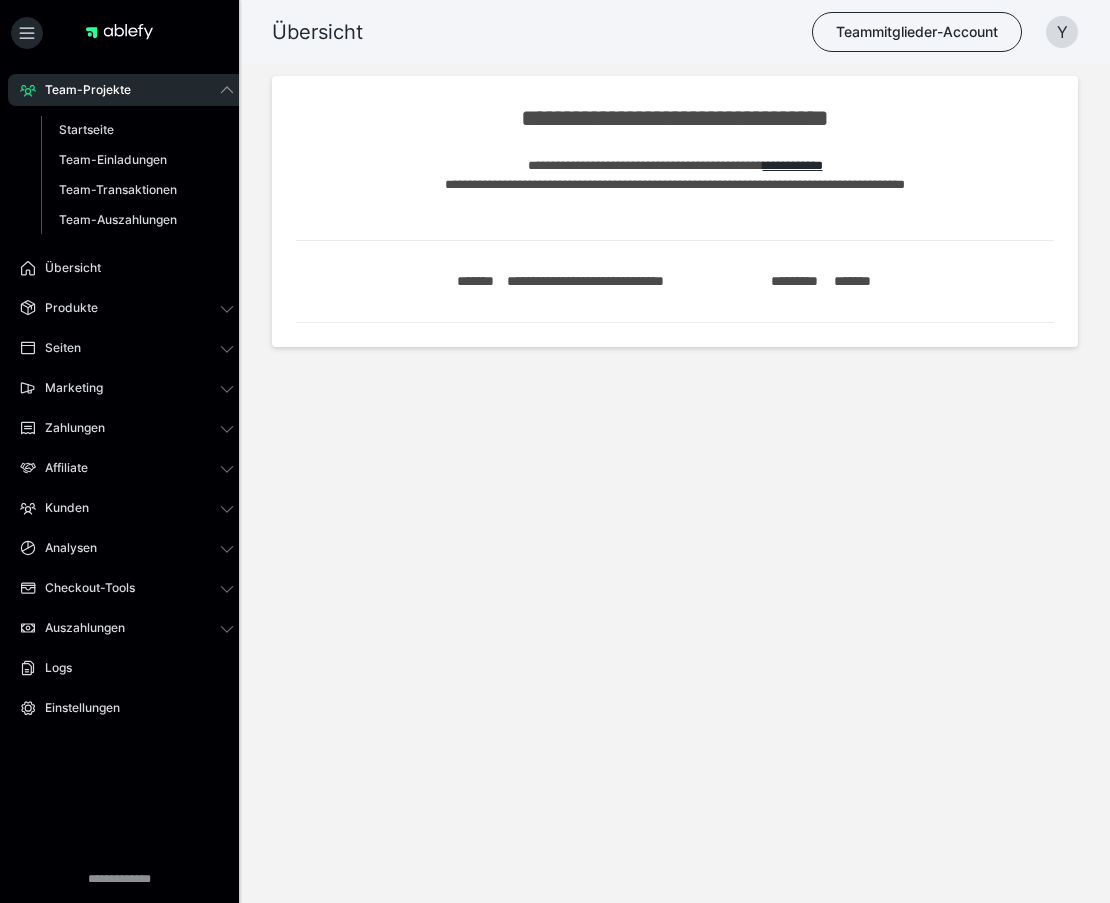 scroll, scrollTop: 0, scrollLeft: 0, axis: both 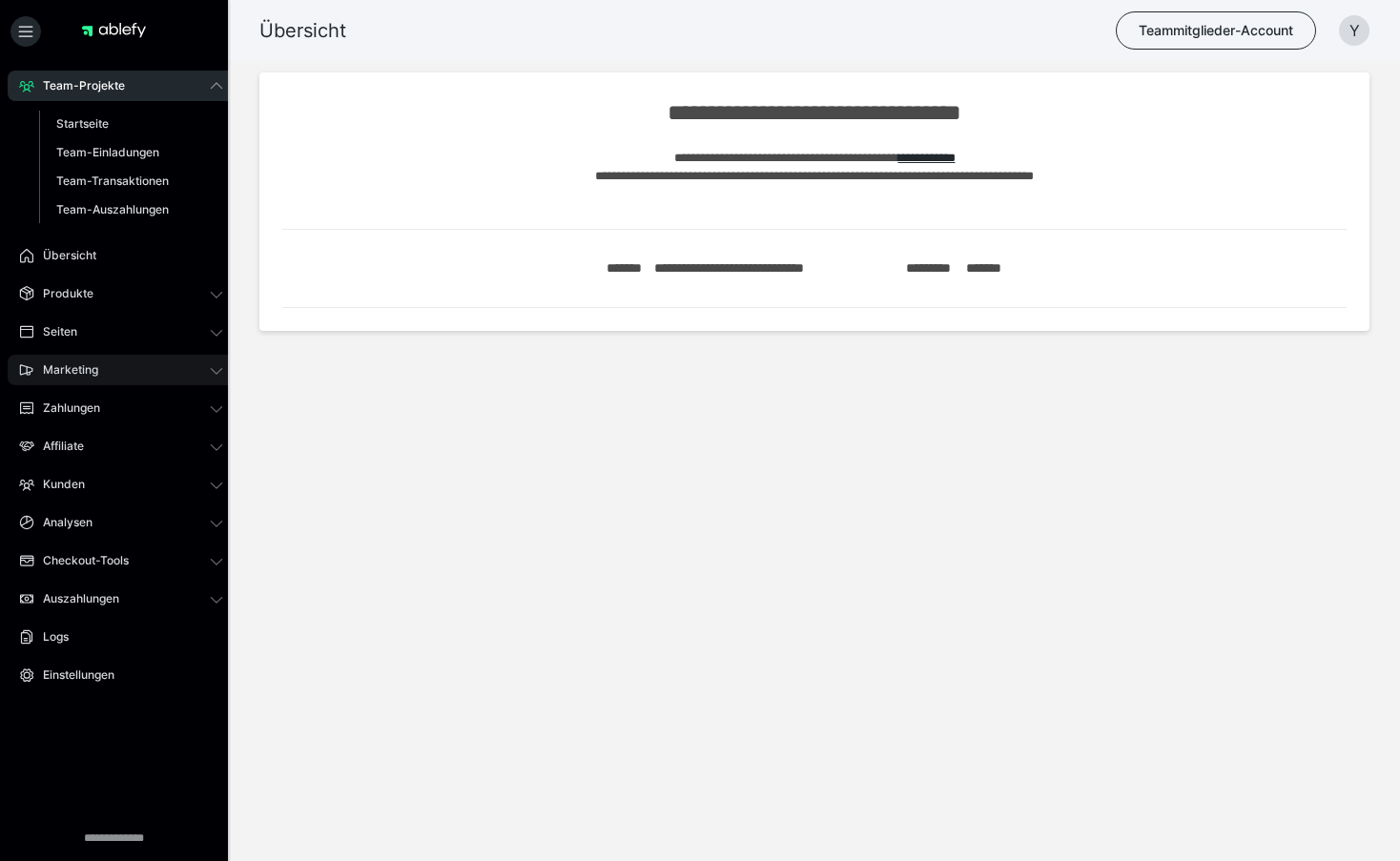 click on "Marketing" at bounding box center [121, 370] 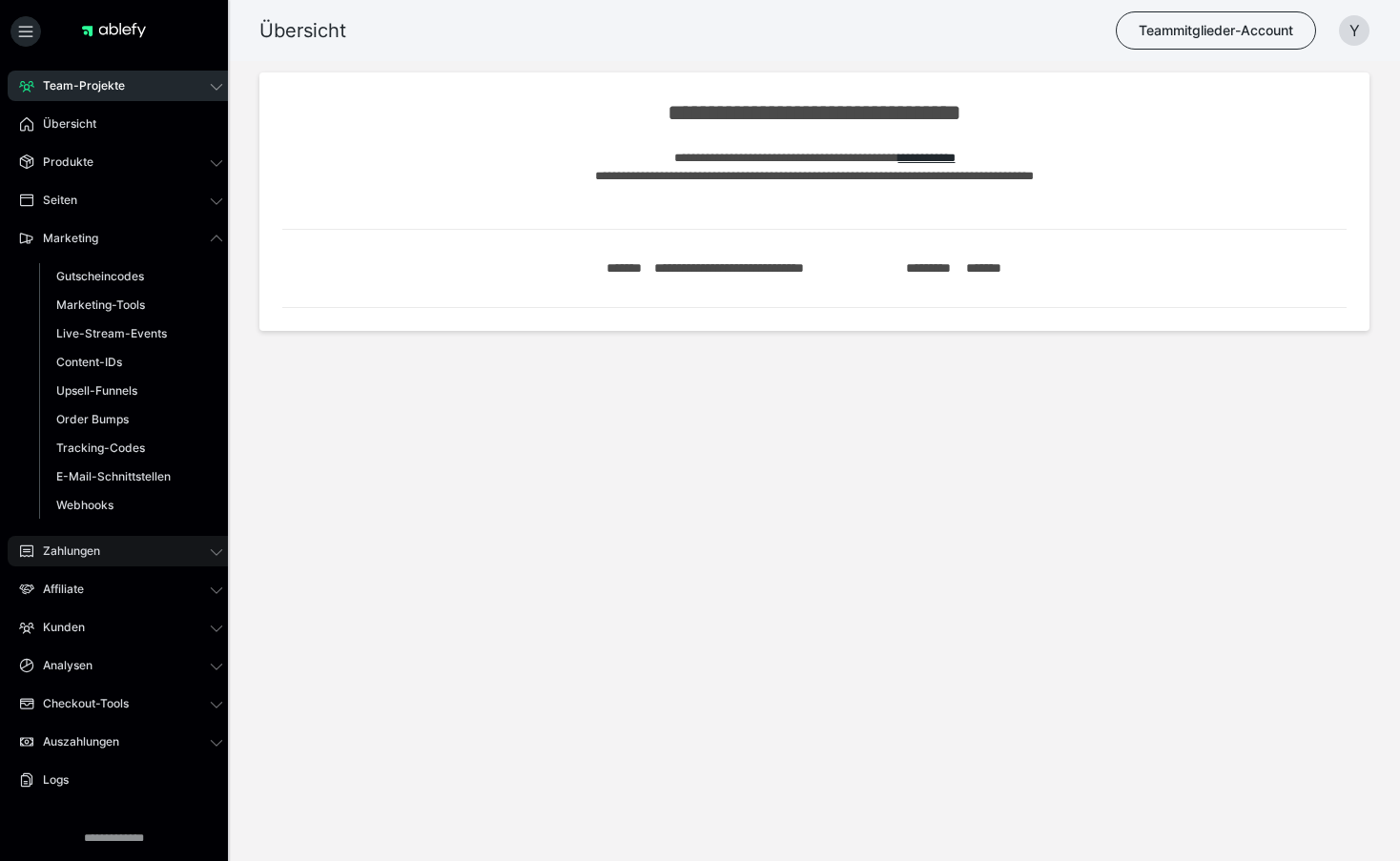 click on "Zahlungen" at bounding box center [121, 551] 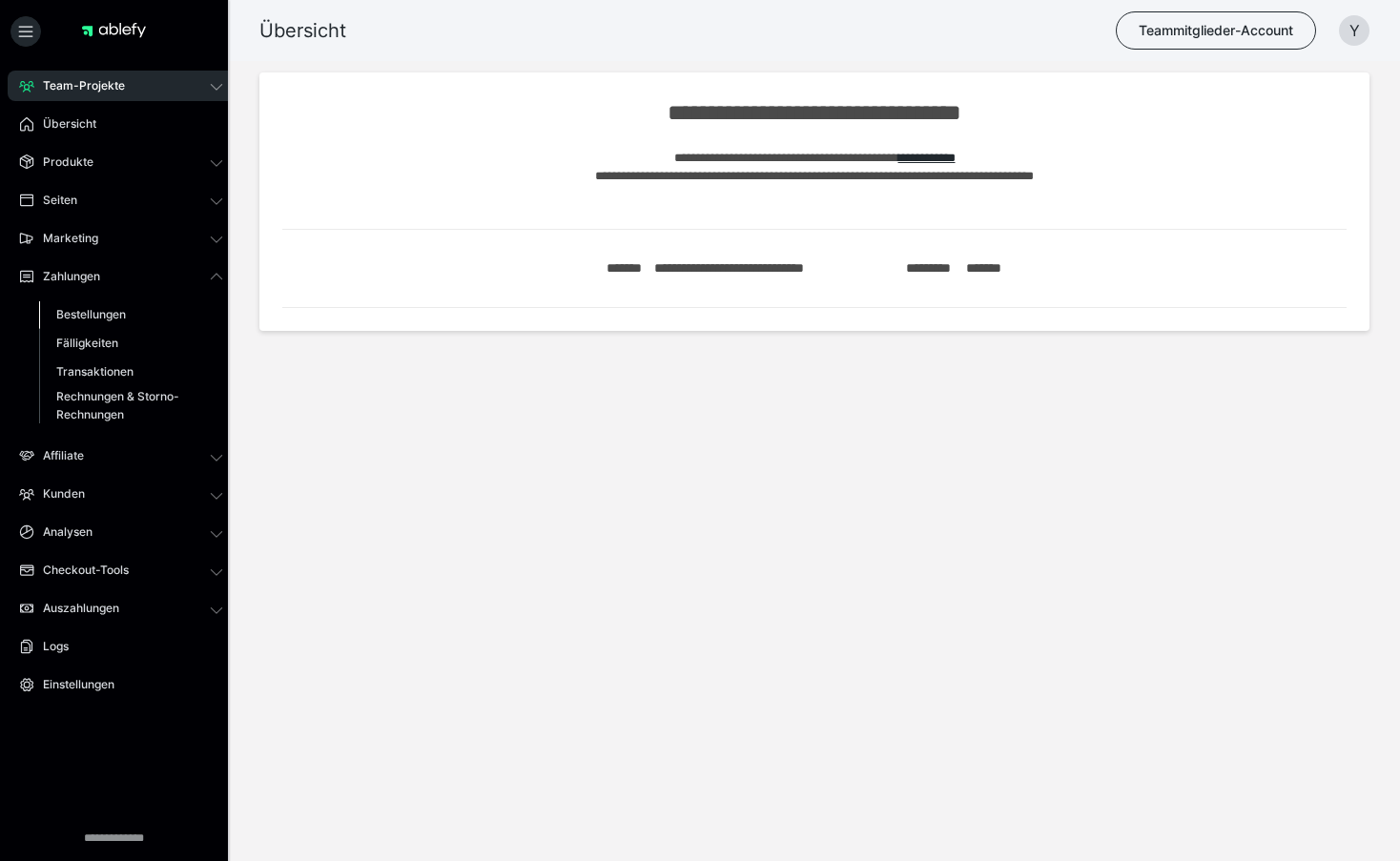 click on "Bestellungen" at bounding box center (91, 314) 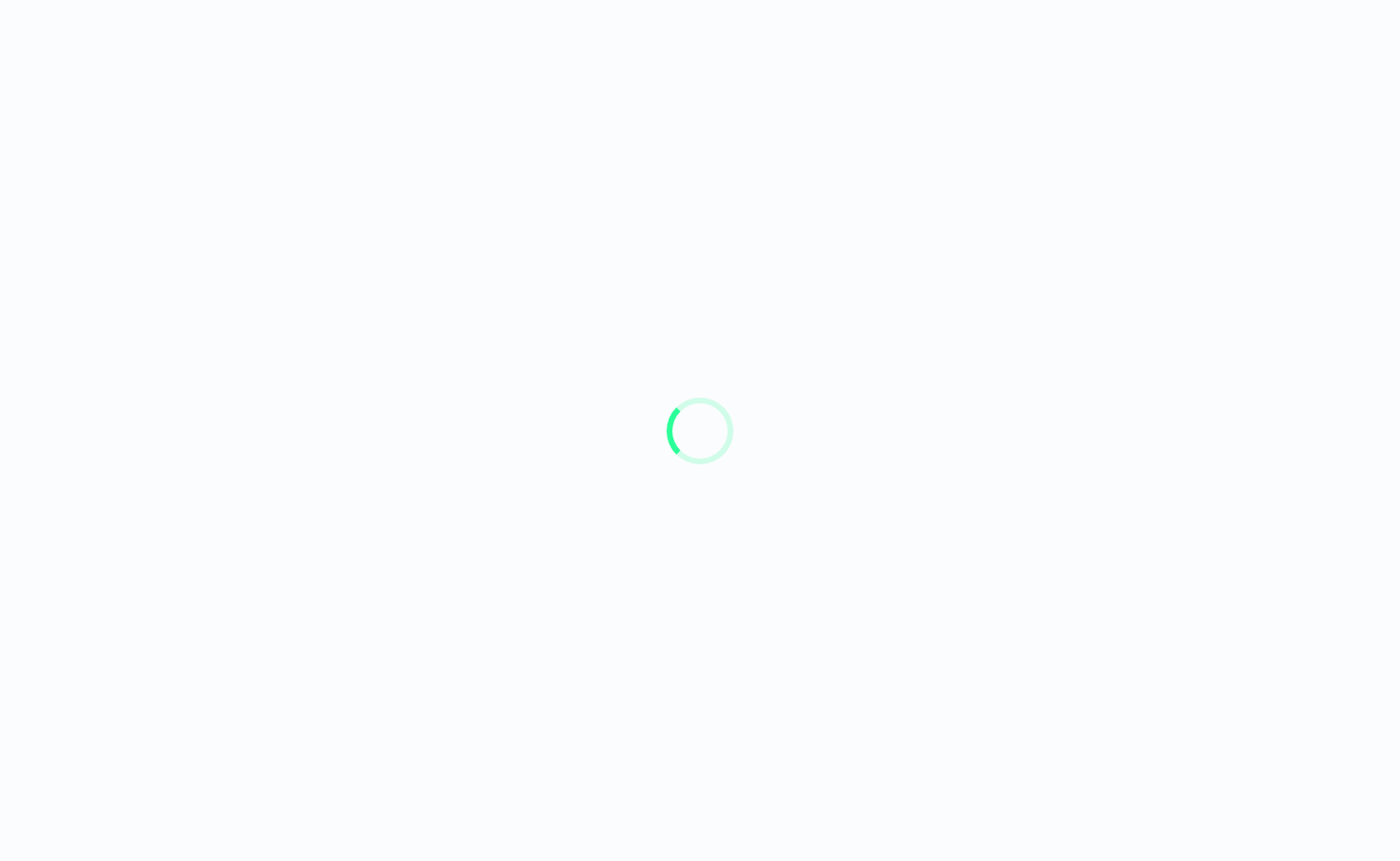 scroll, scrollTop: 0, scrollLeft: 0, axis: both 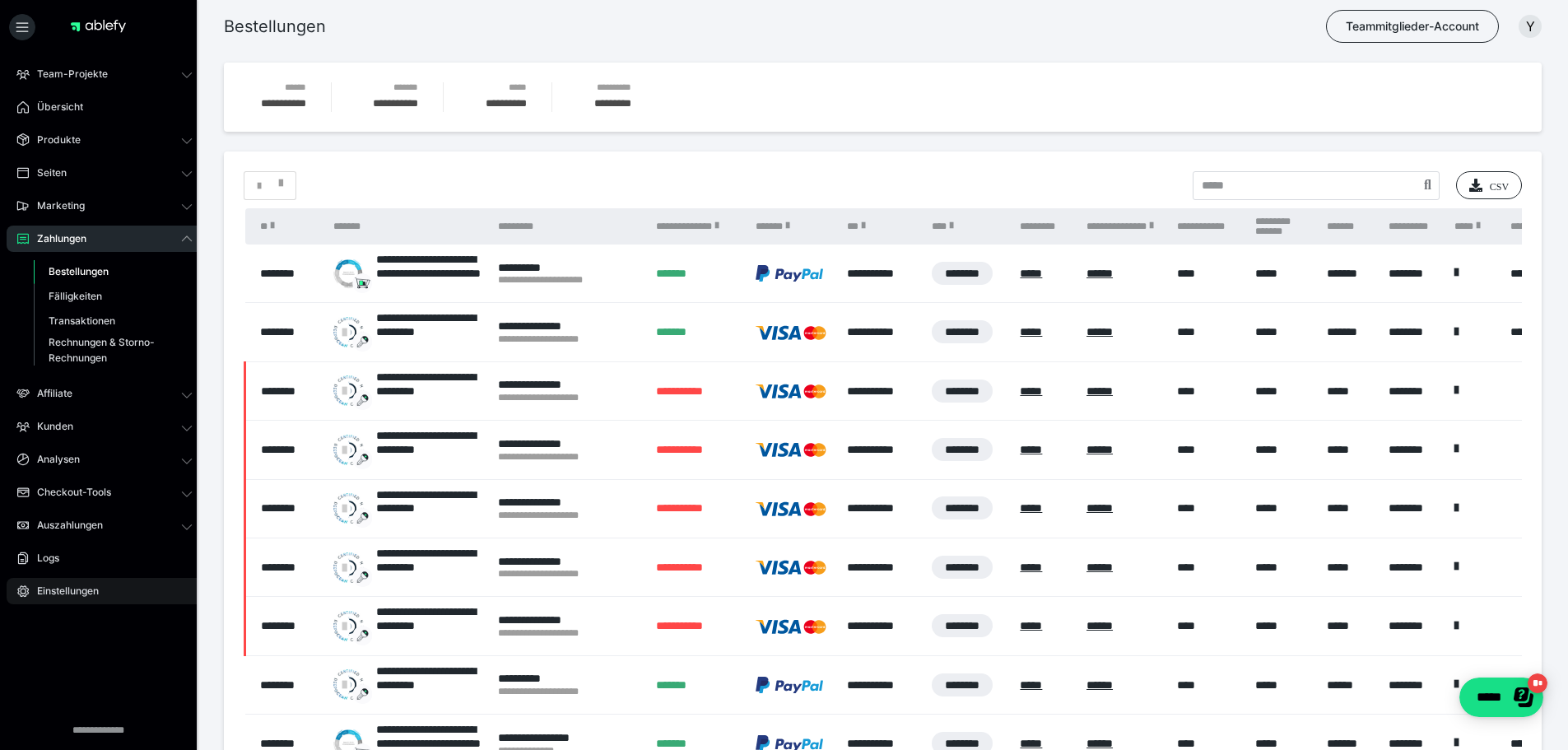 click on "Einstellungen" at bounding box center [62, 591] 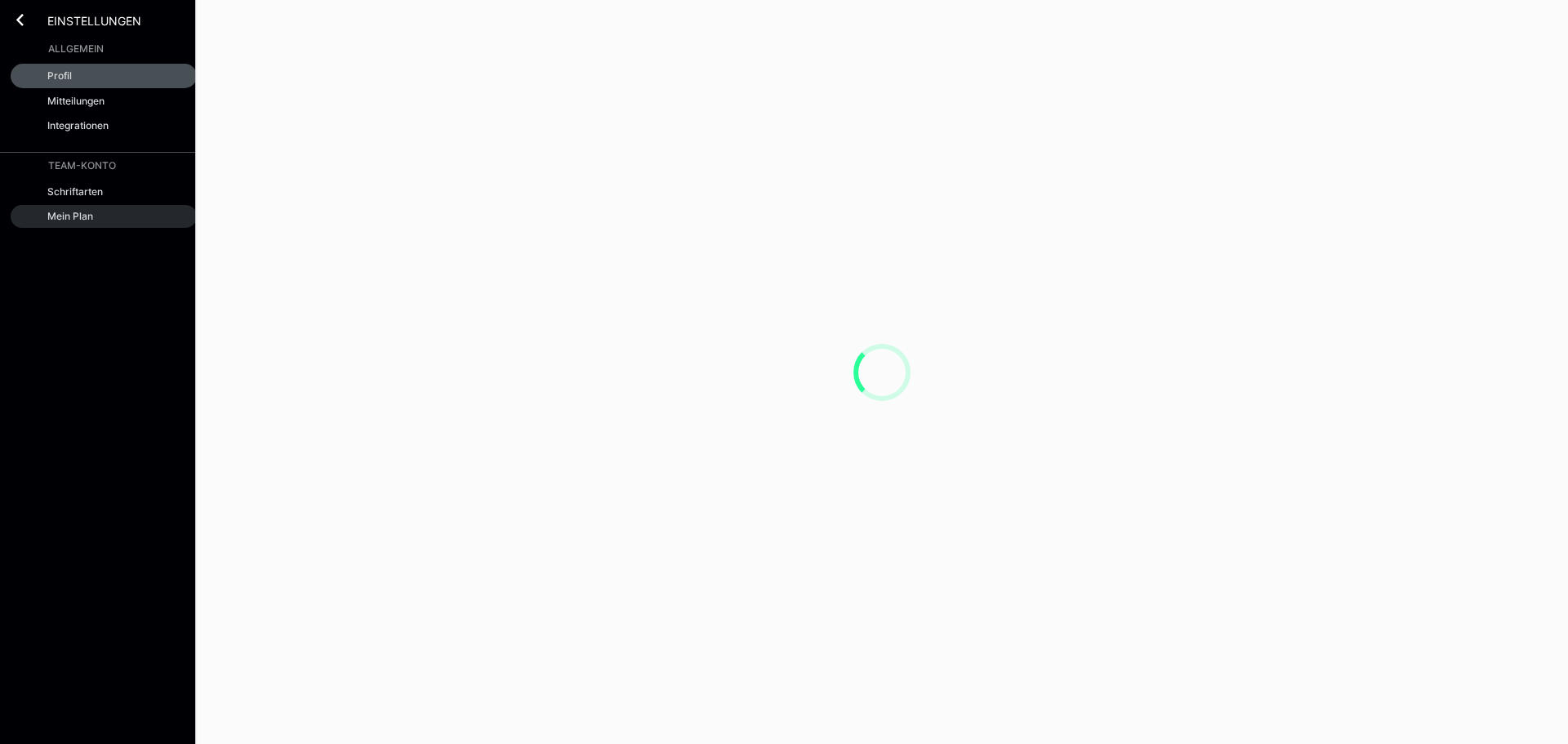 scroll, scrollTop: 0, scrollLeft: 0, axis: both 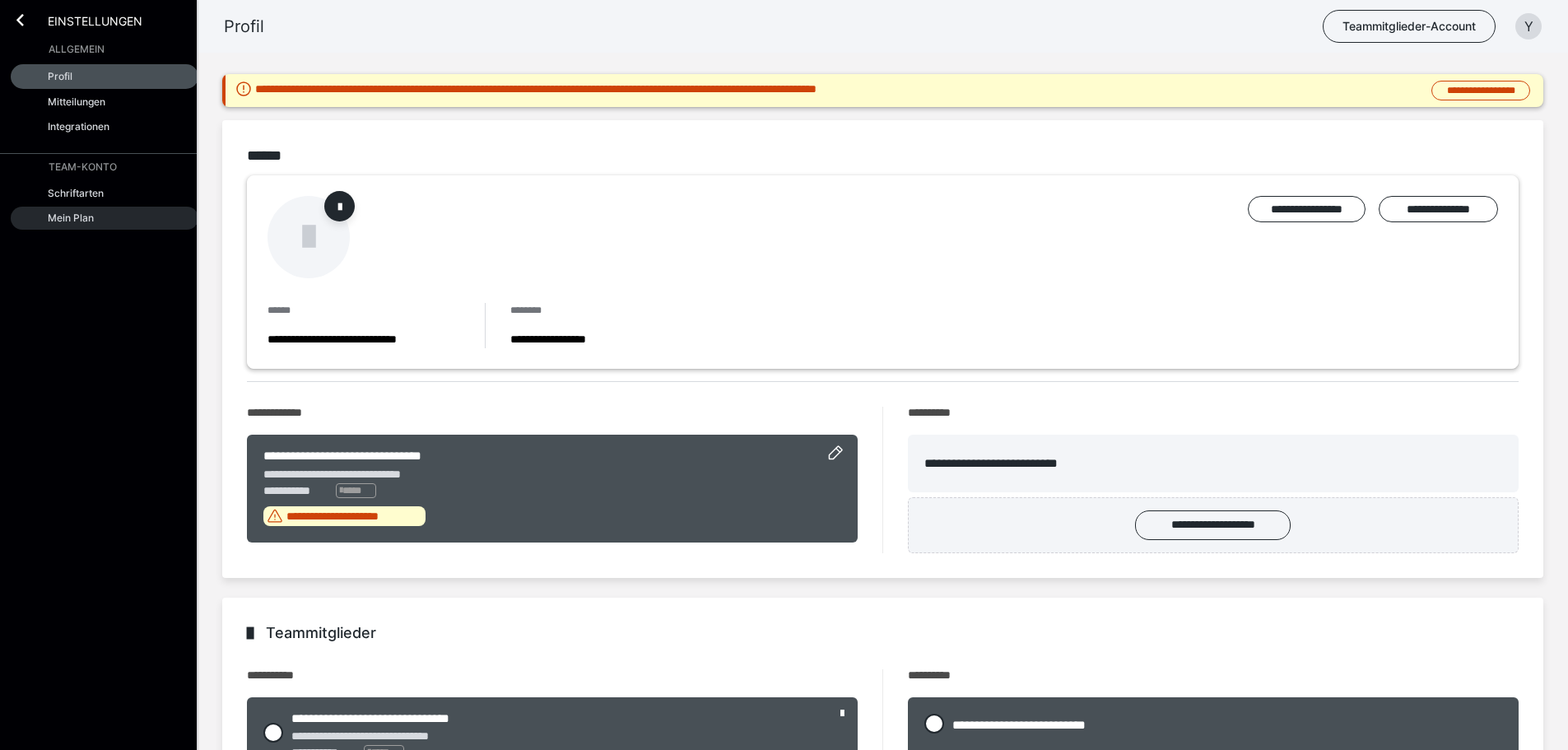 click on "Mein Plan" at bounding box center (71, 217) 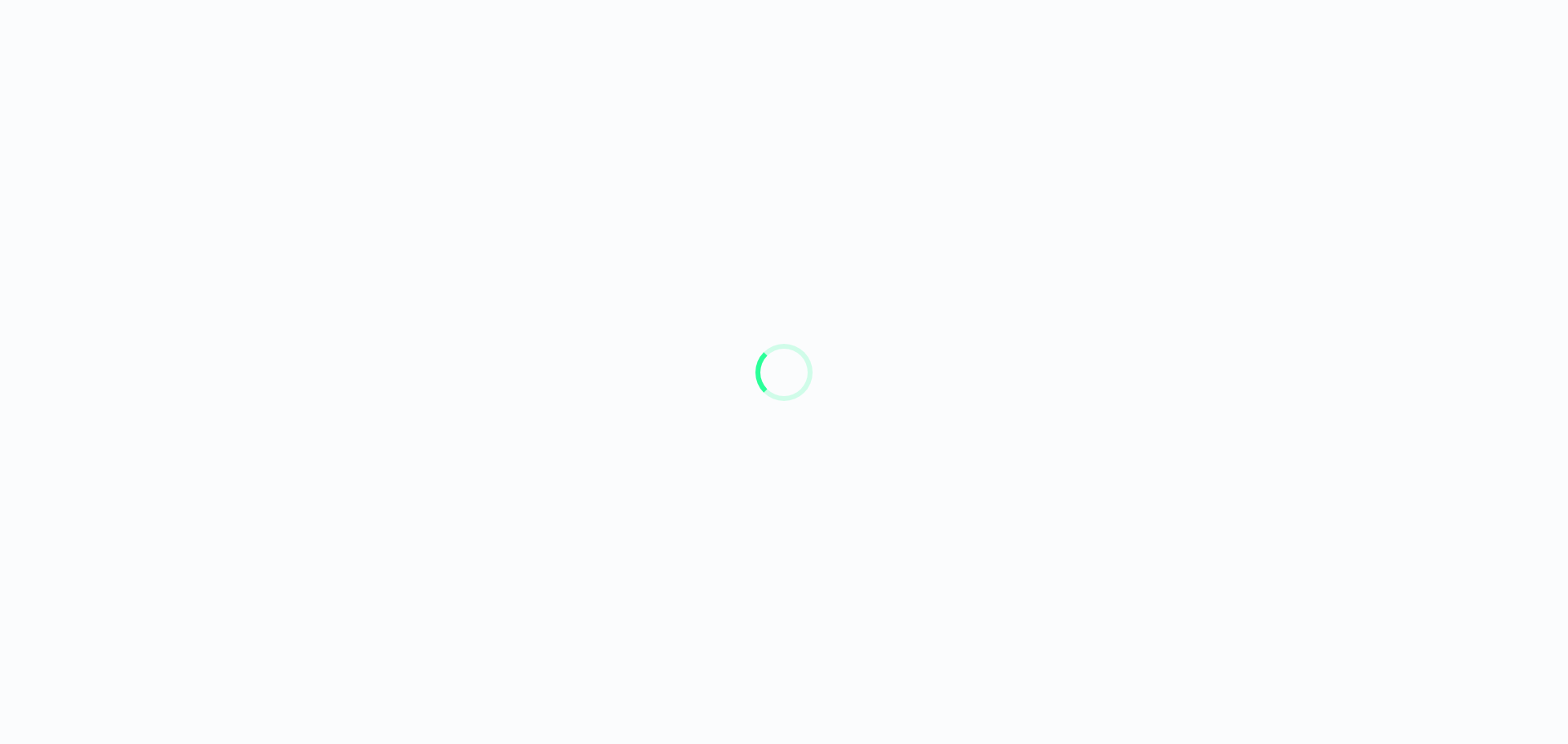 scroll, scrollTop: 0, scrollLeft: 0, axis: both 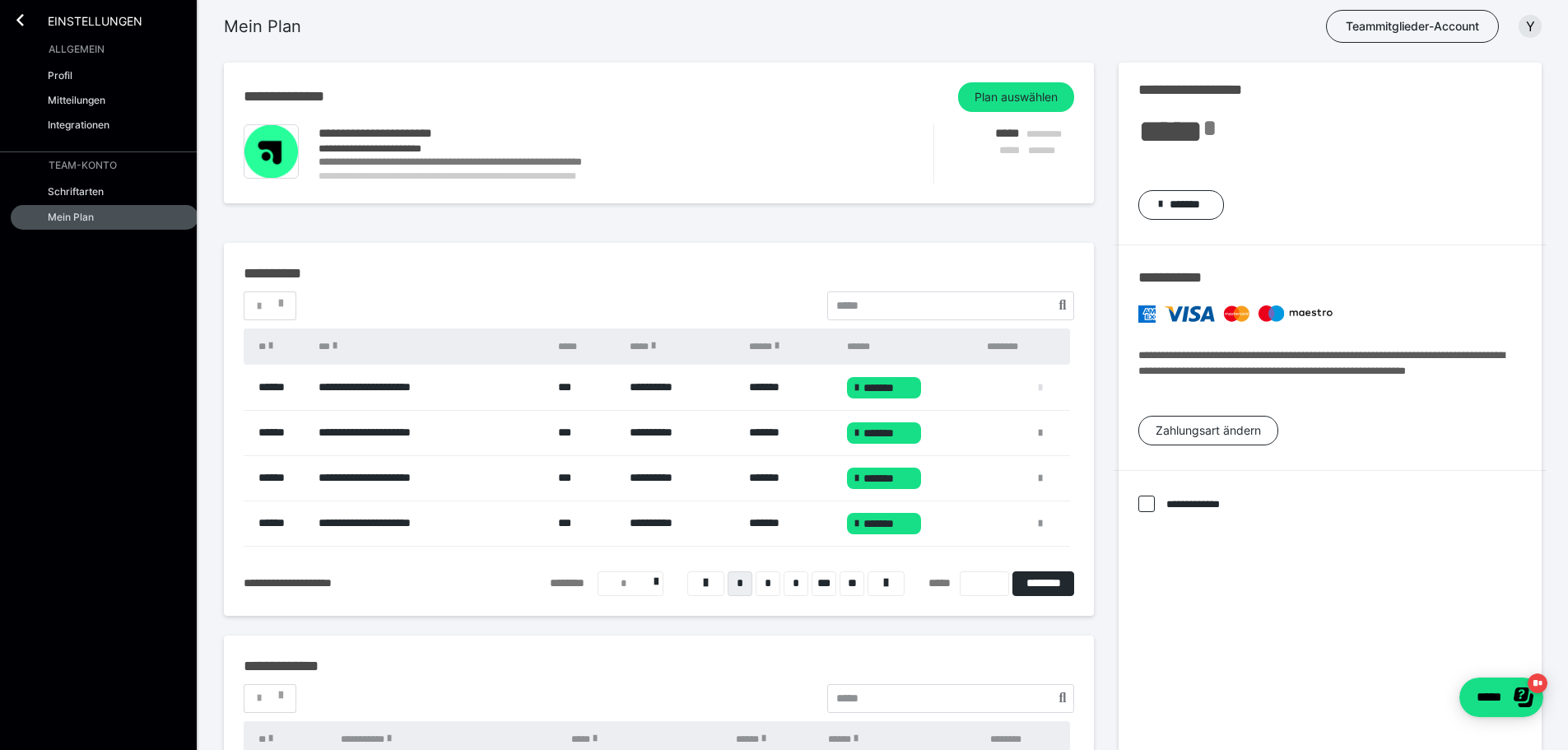 click at bounding box center [1040, 388] 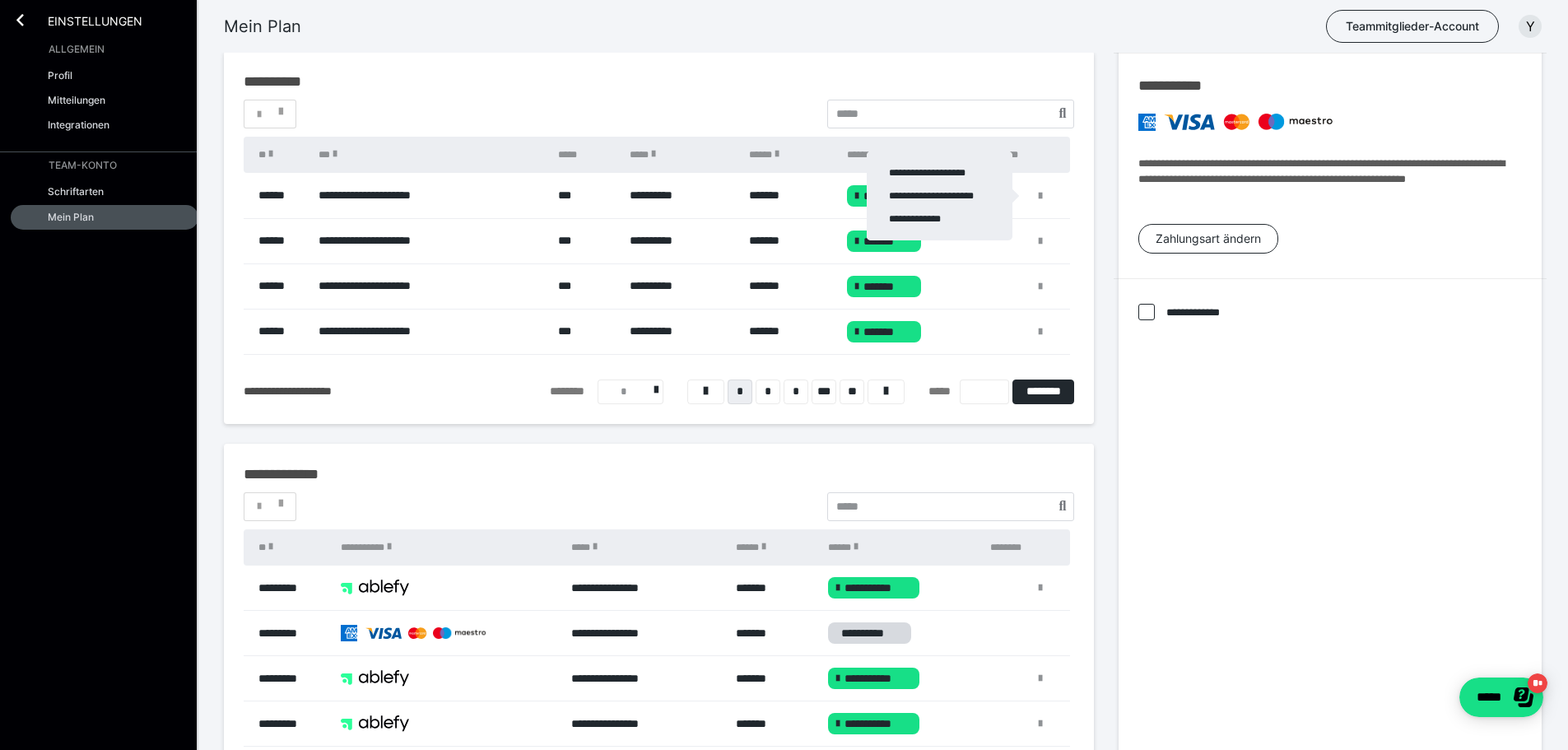scroll, scrollTop: 30, scrollLeft: 0, axis: vertical 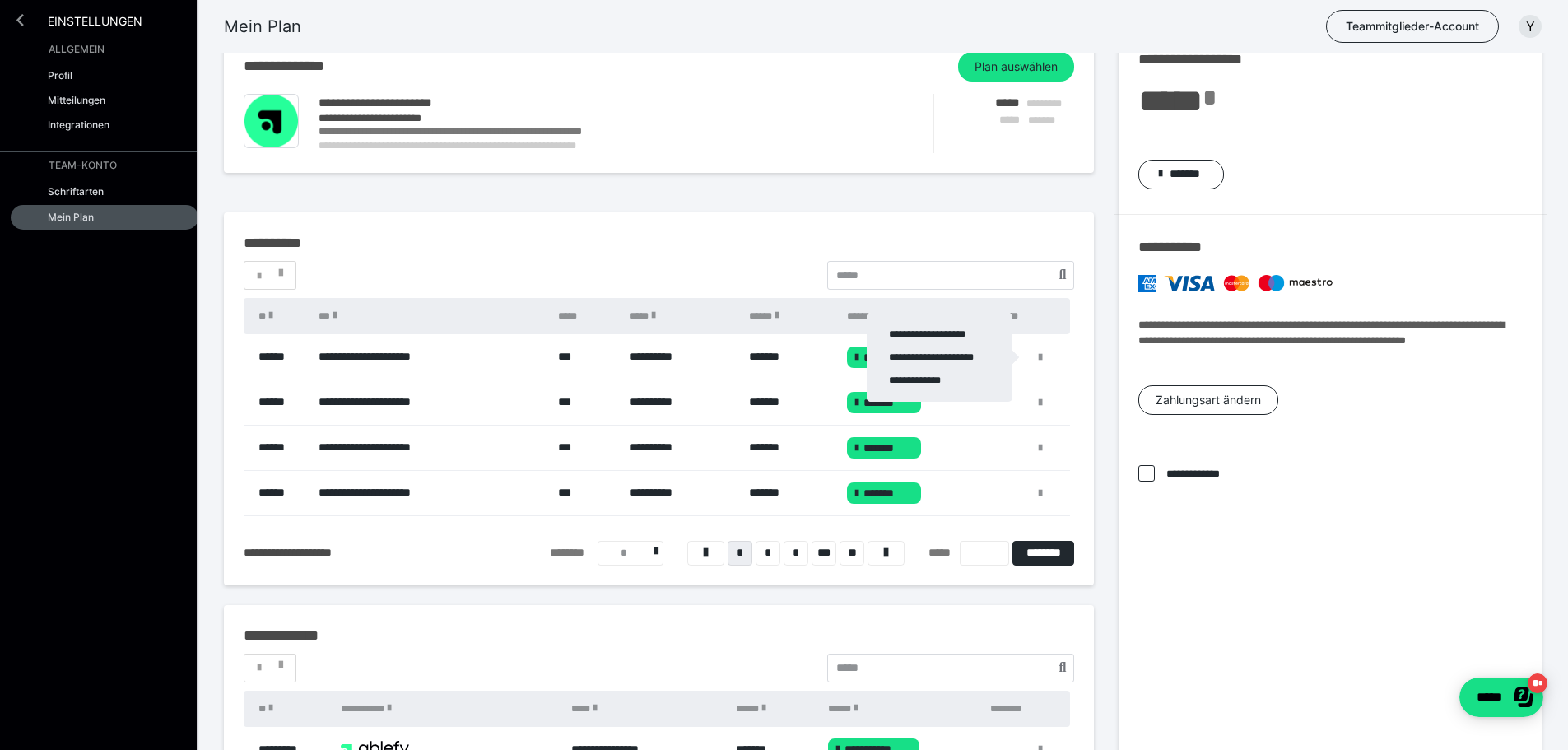 click at bounding box center (20, 20) 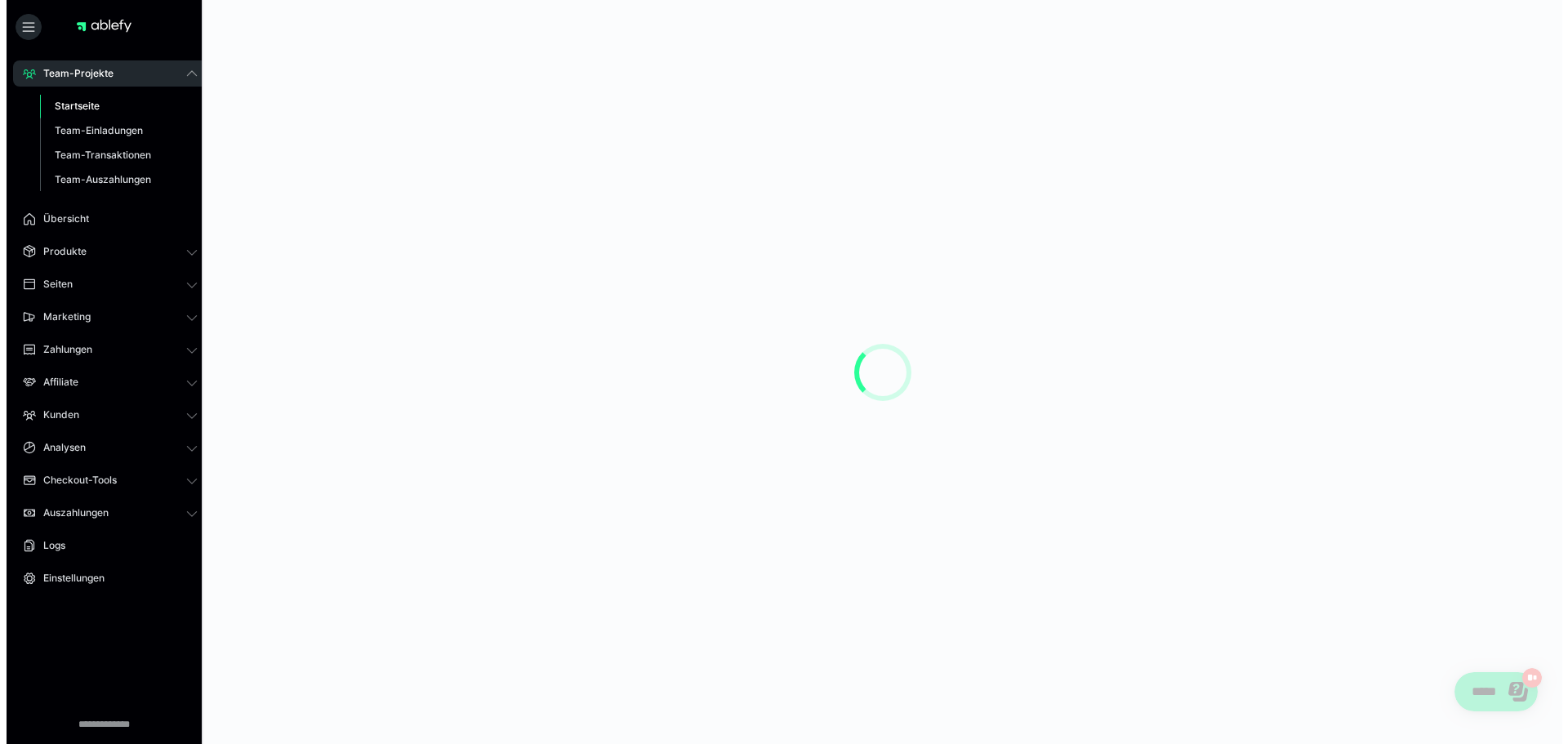 scroll, scrollTop: 0, scrollLeft: 0, axis: both 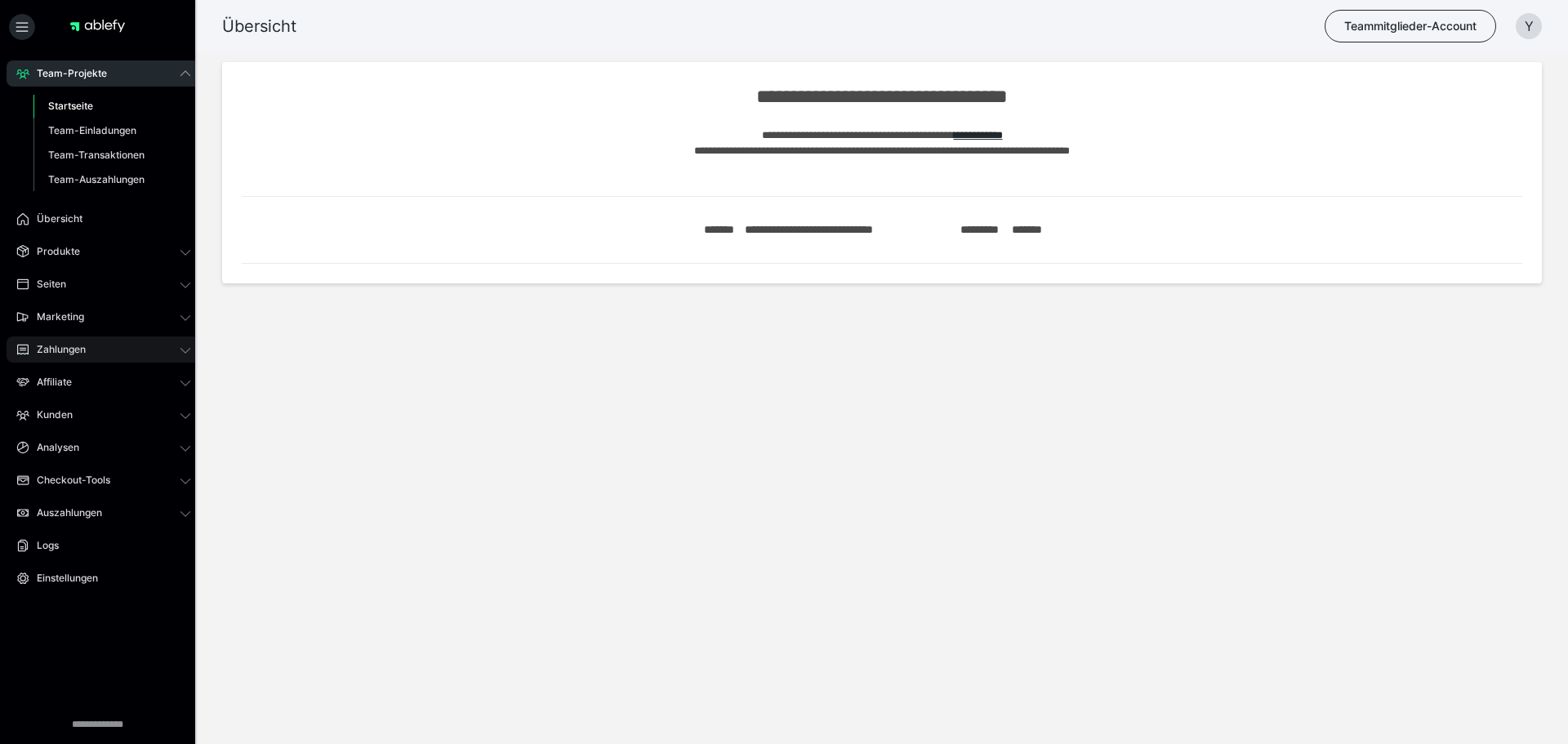 click on "Zahlungen" at bounding box center (56, 350) 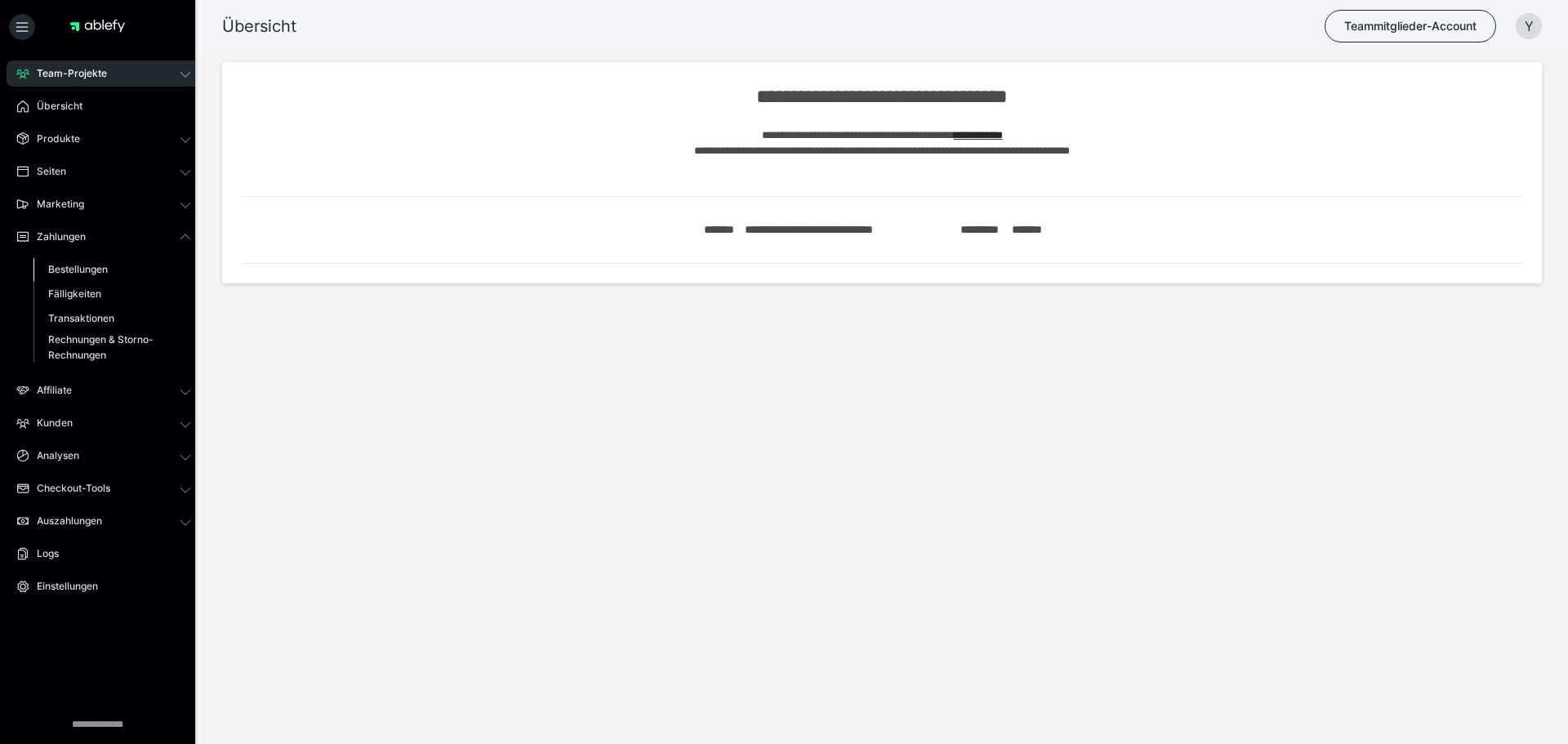 click on "Bestellungen" at bounding box center [78, 269] 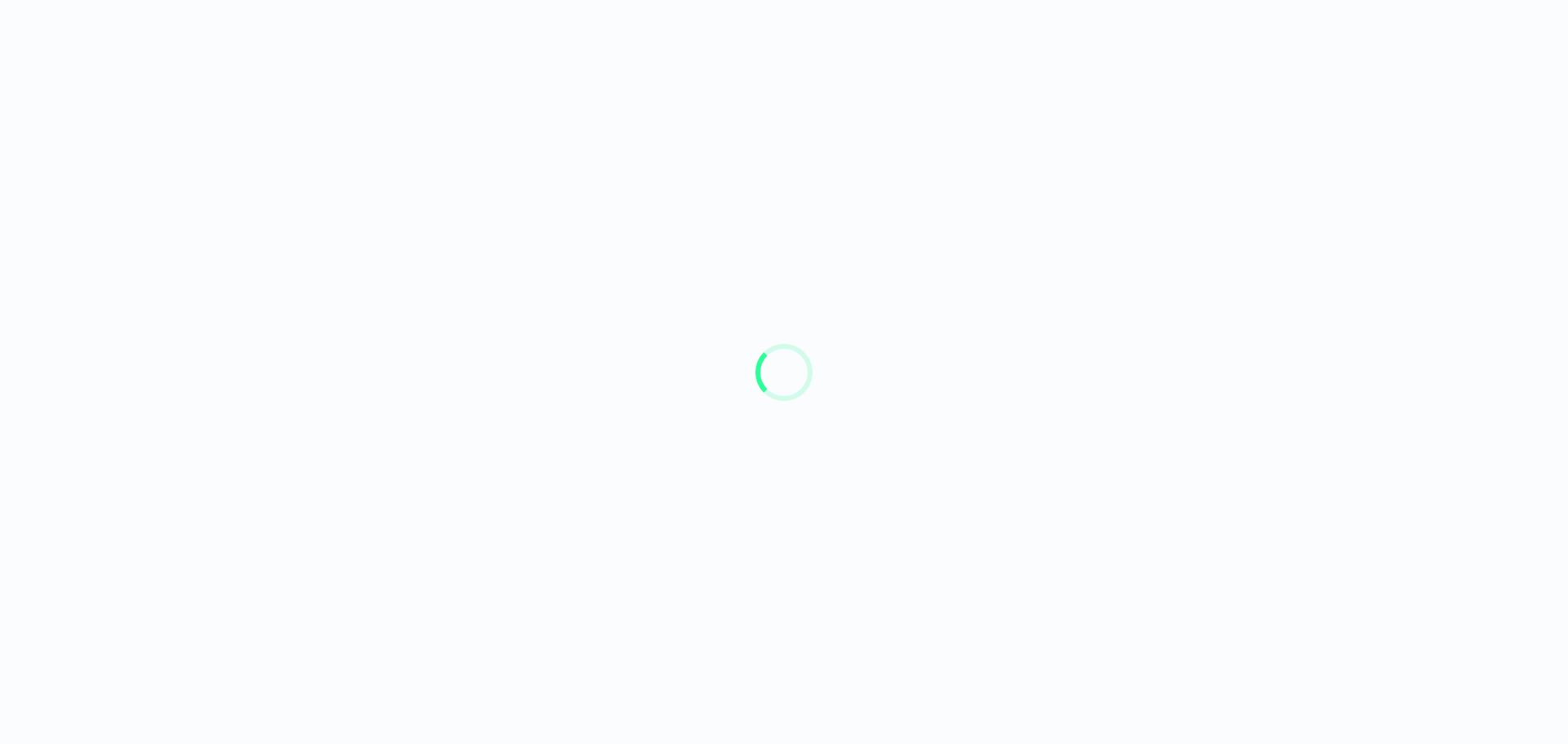 scroll, scrollTop: 0, scrollLeft: 0, axis: both 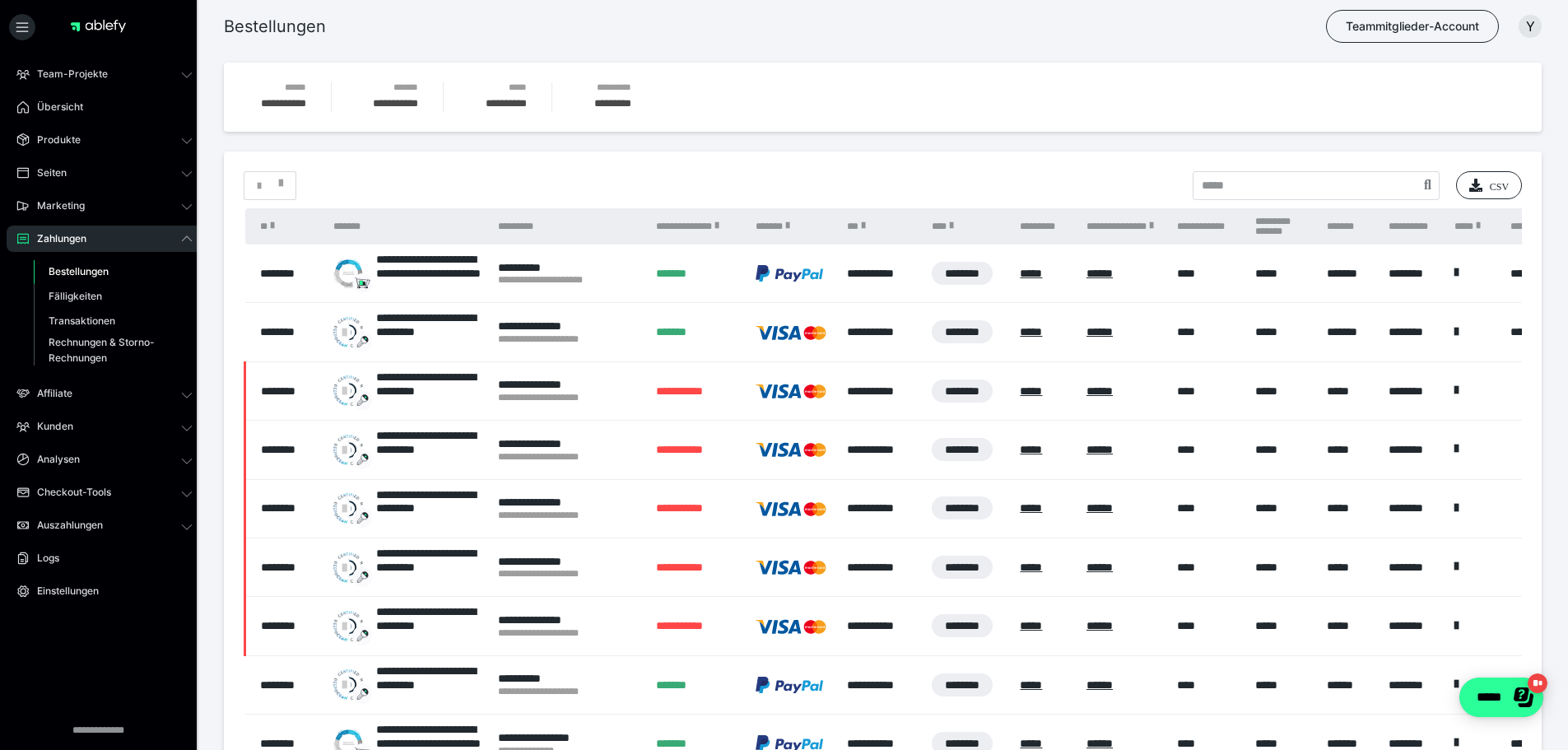 click on "*****" 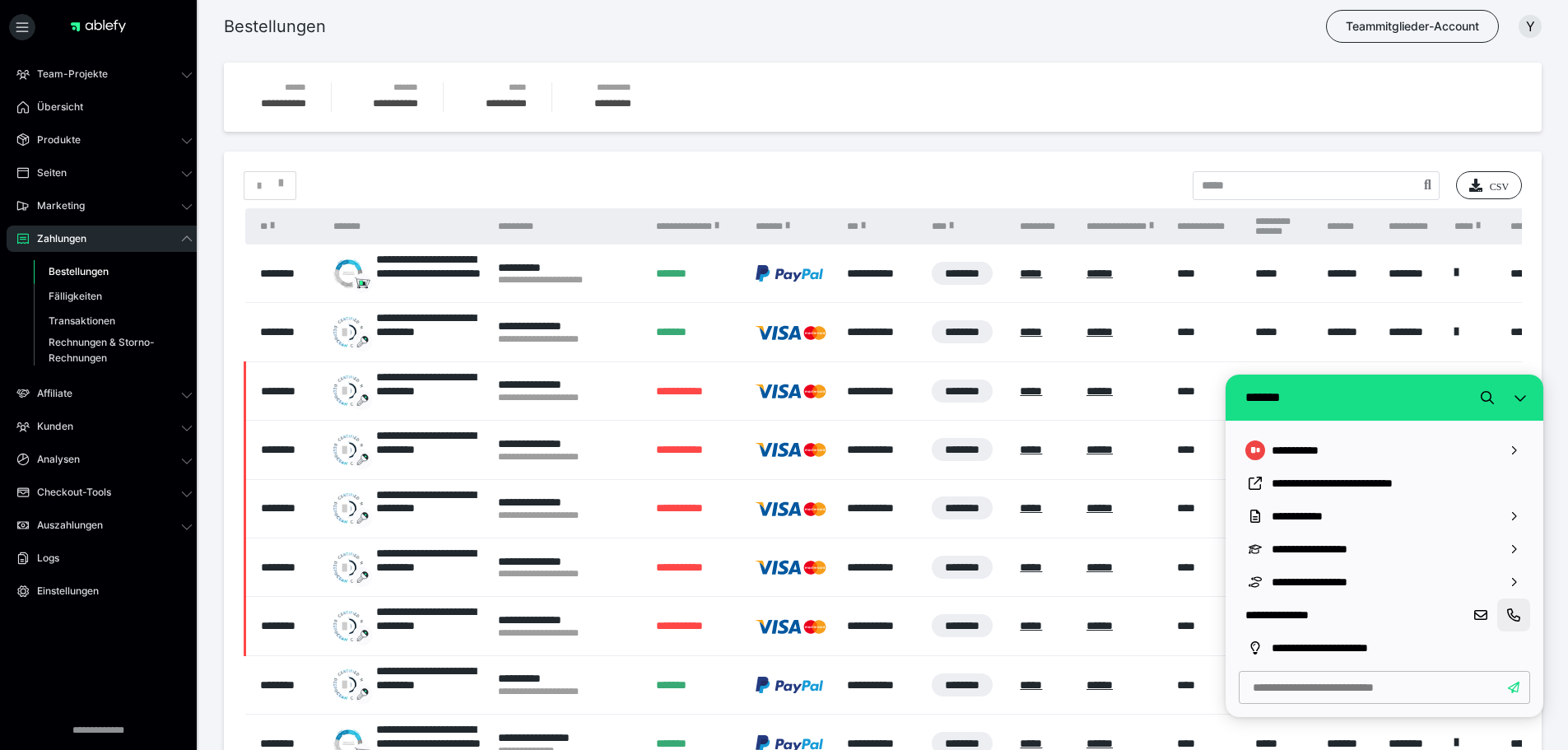 click 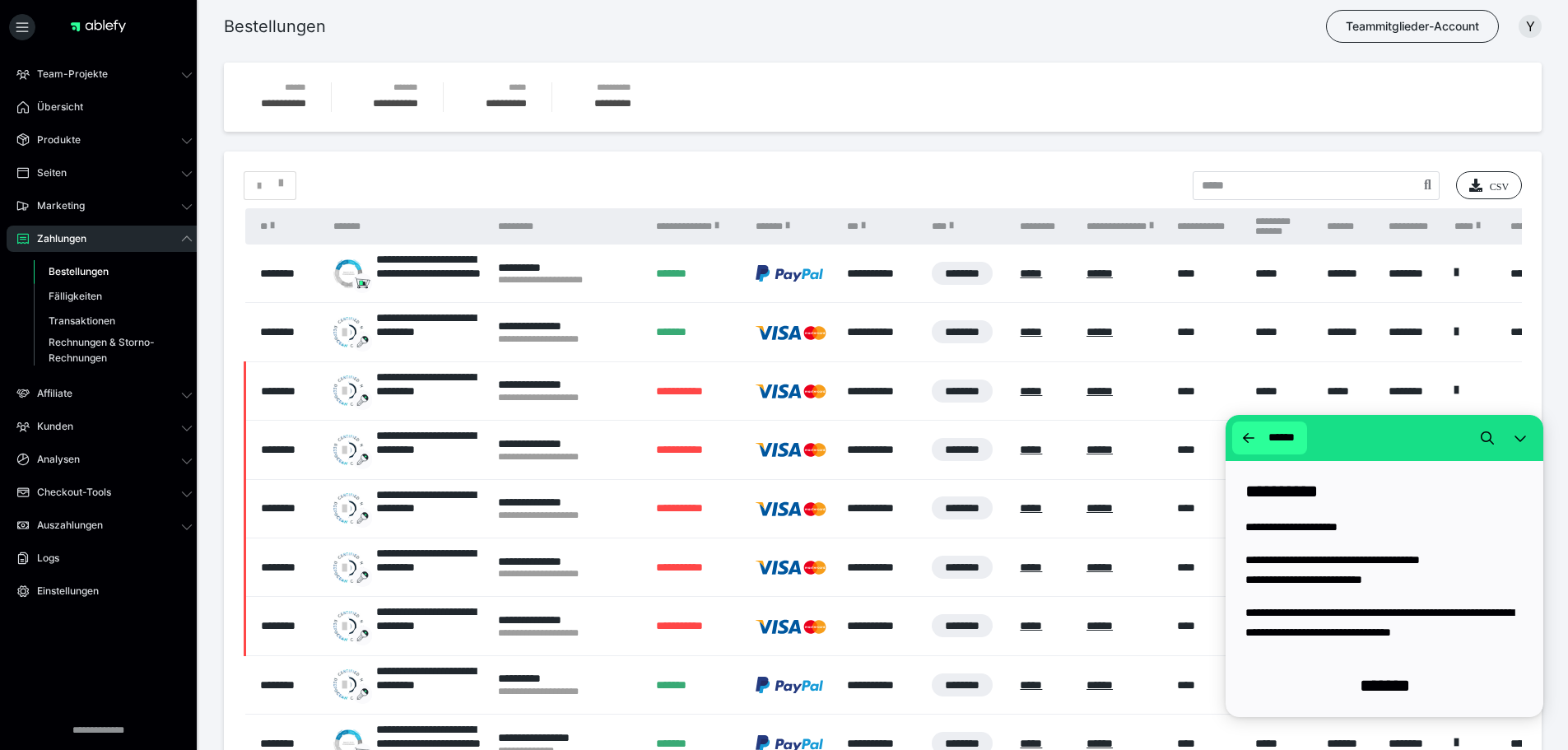 click 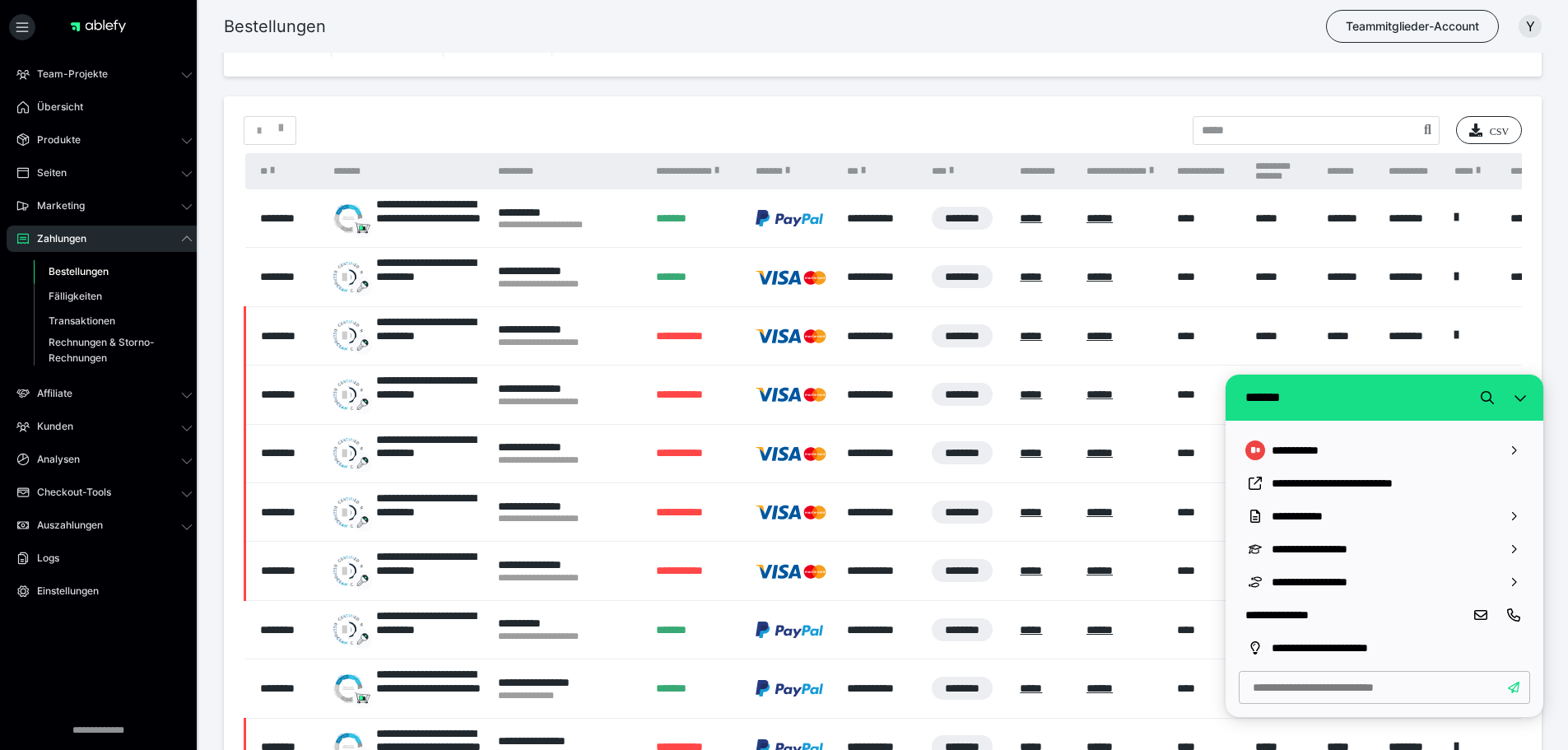 scroll, scrollTop: 0, scrollLeft: 0, axis: both 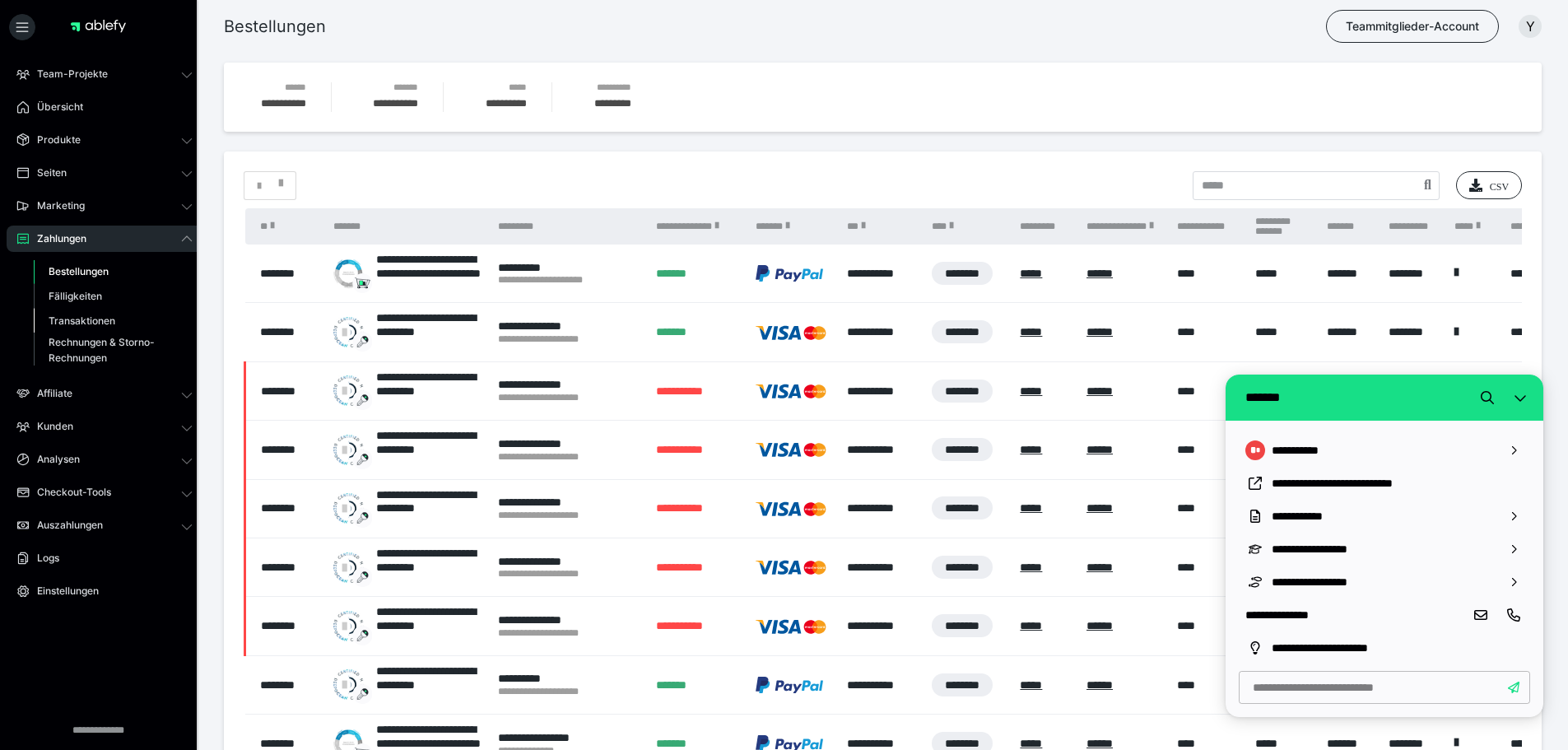 click on "Transaktionen" at bounding box center [81, 320] 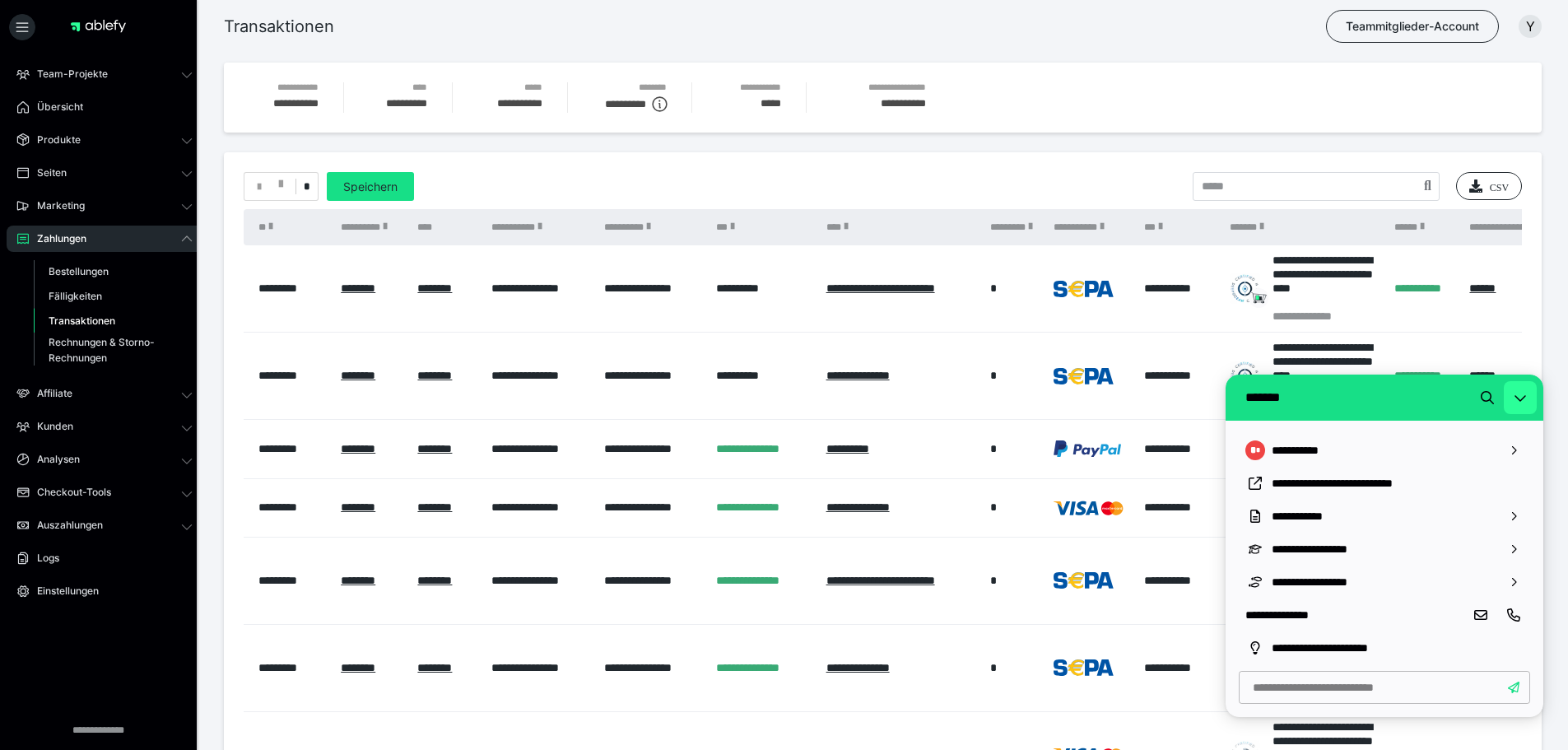 click 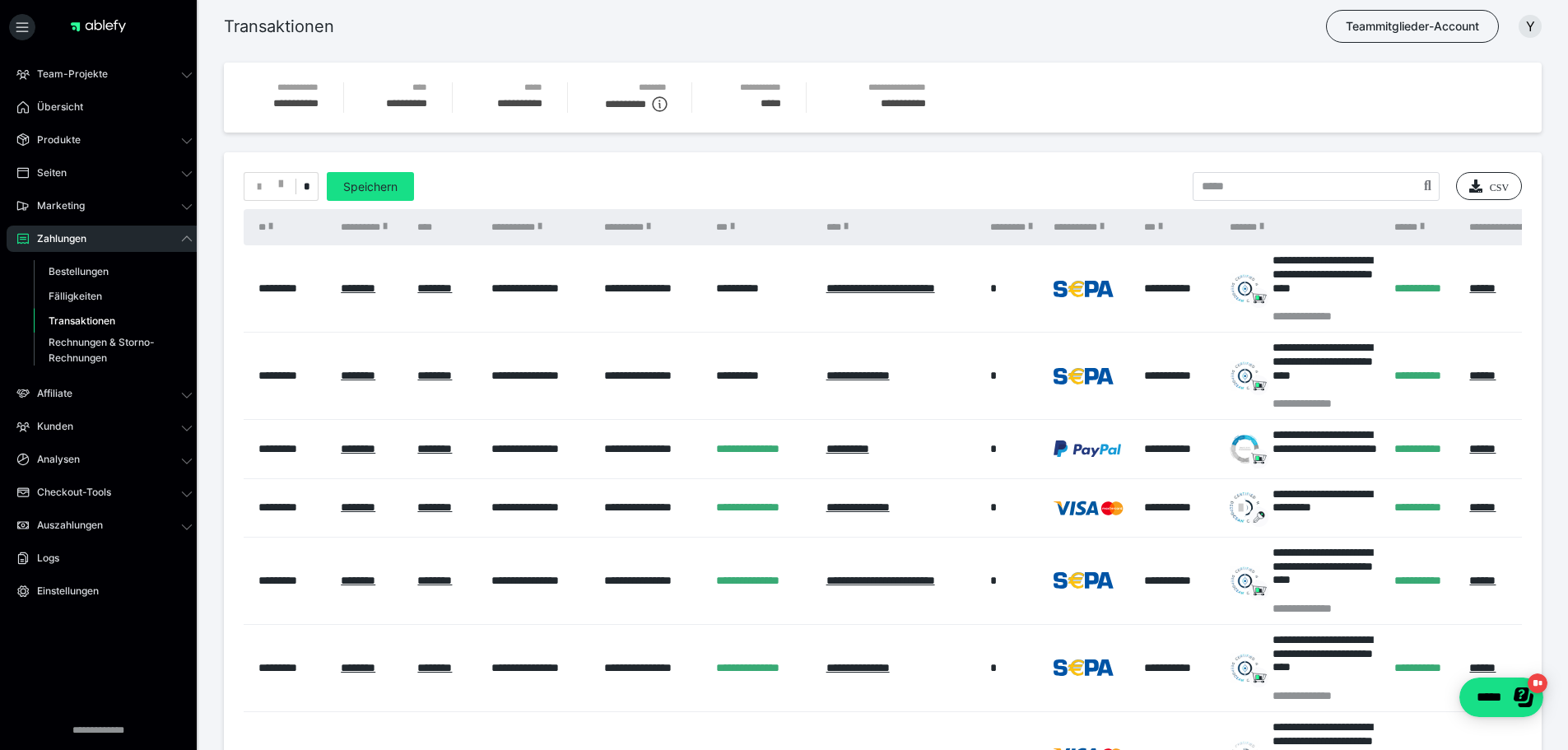 scroll, scrollTop: 0, scrollLeft: 0, axis: both 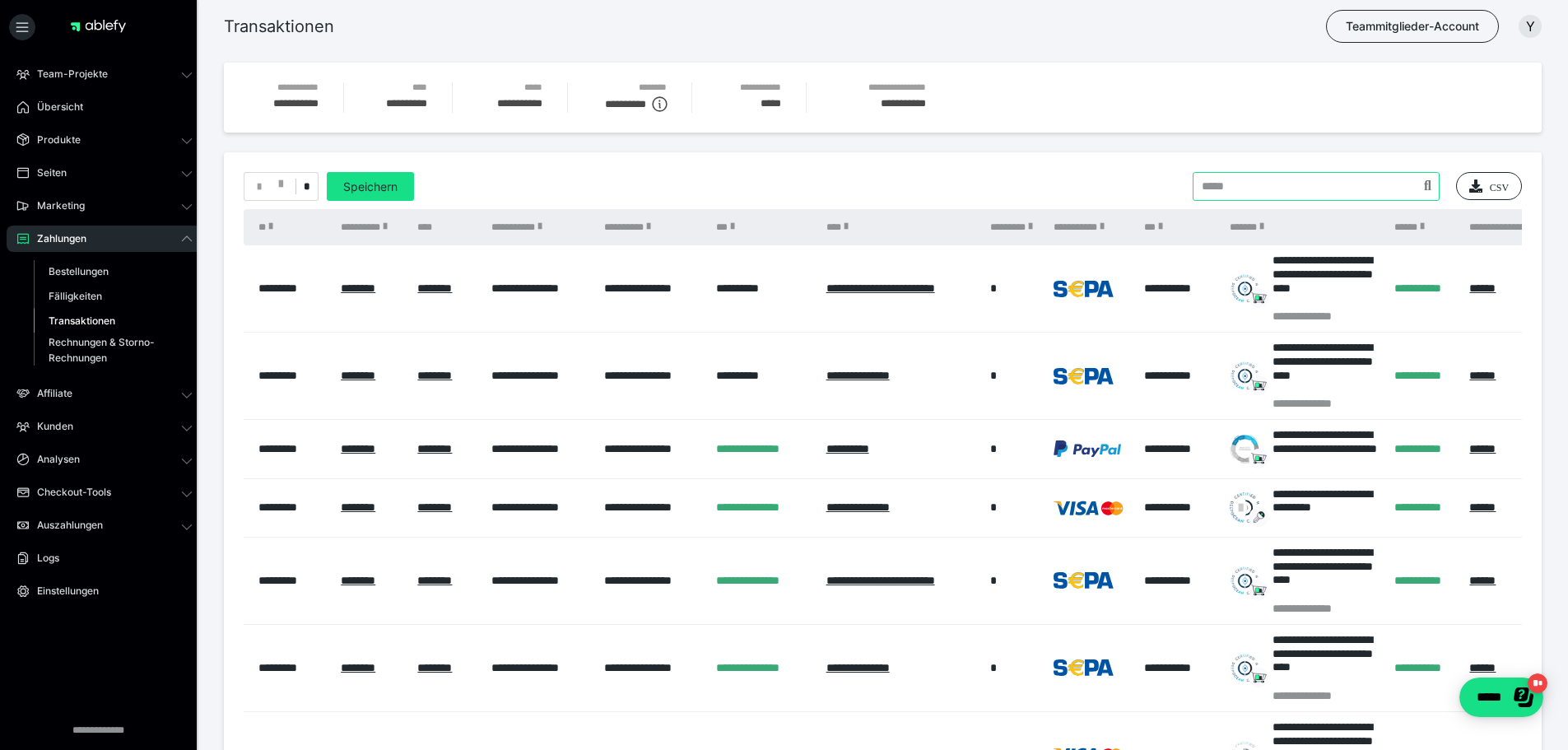 click at bounding box center (1316, 186) 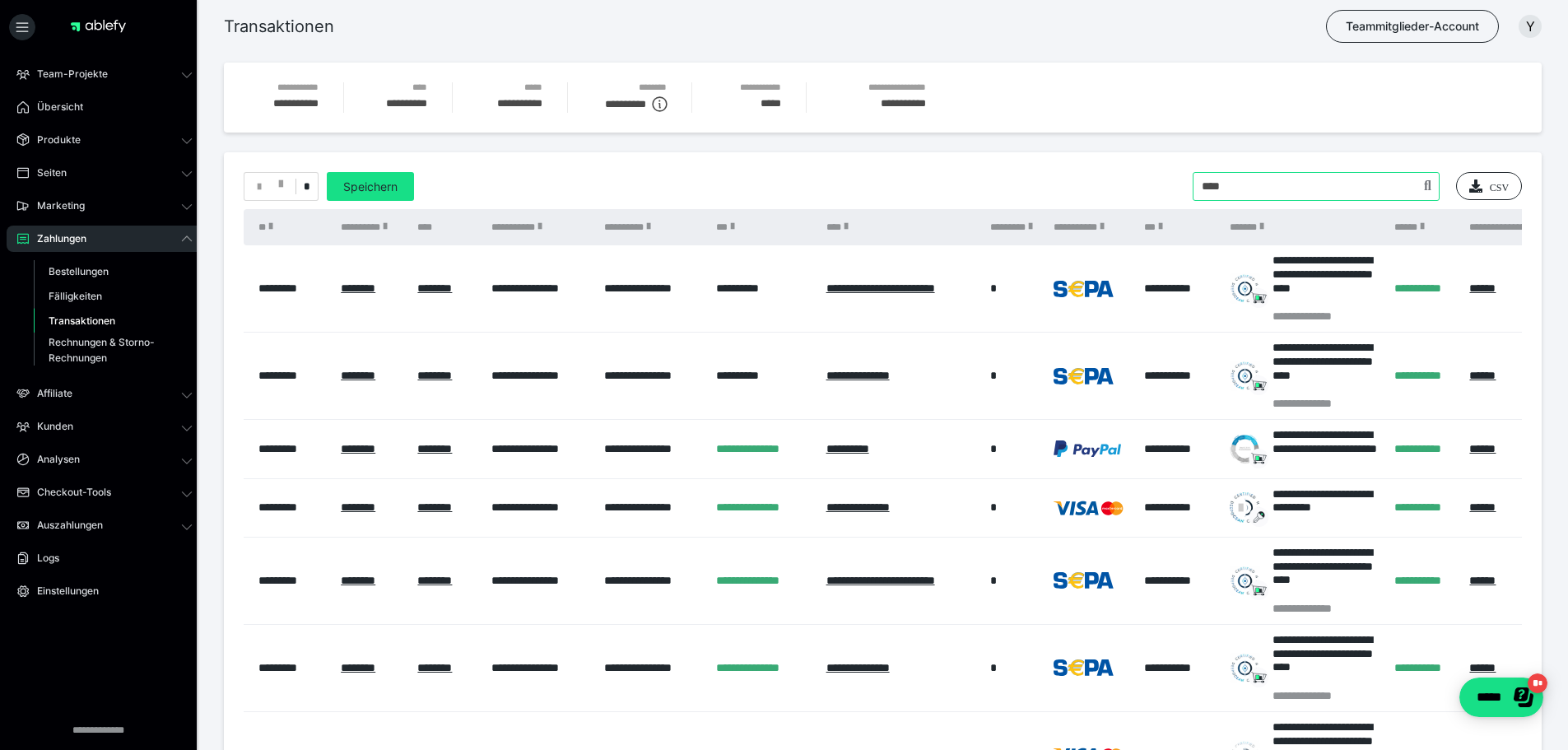 type on "****" 